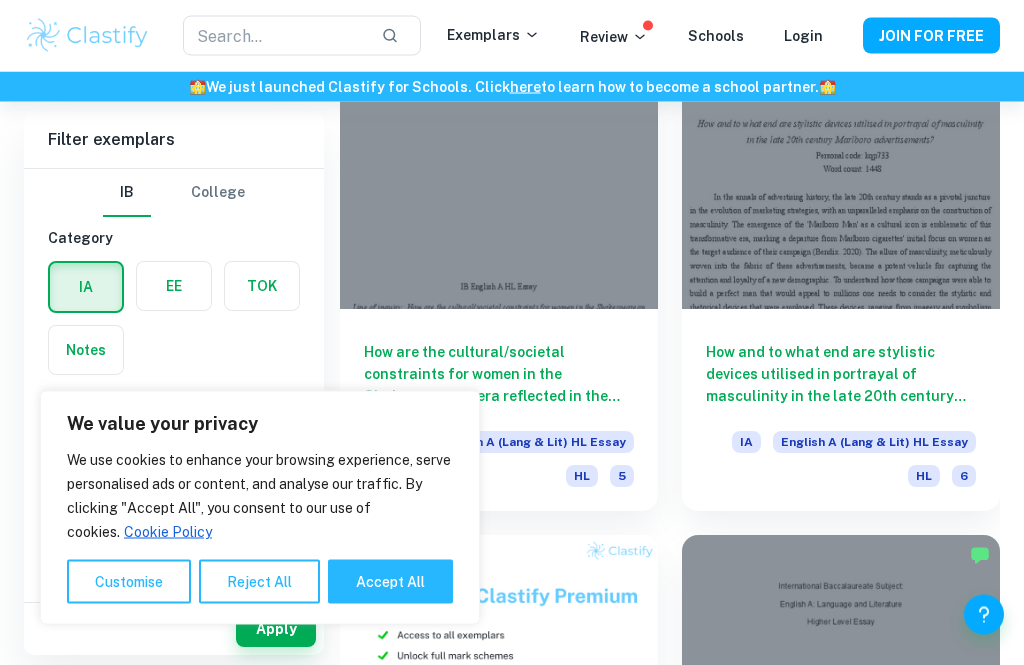 scroll, scrollTop: 1534, scrollLeft: 0, axis: vertical 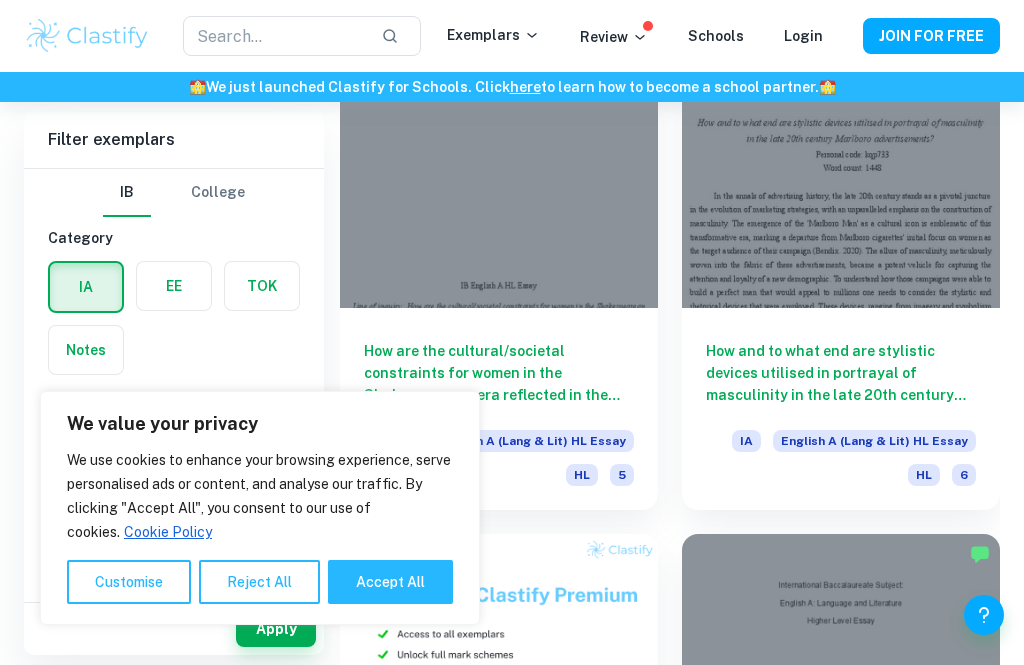 click at bounding box center (841, 188) 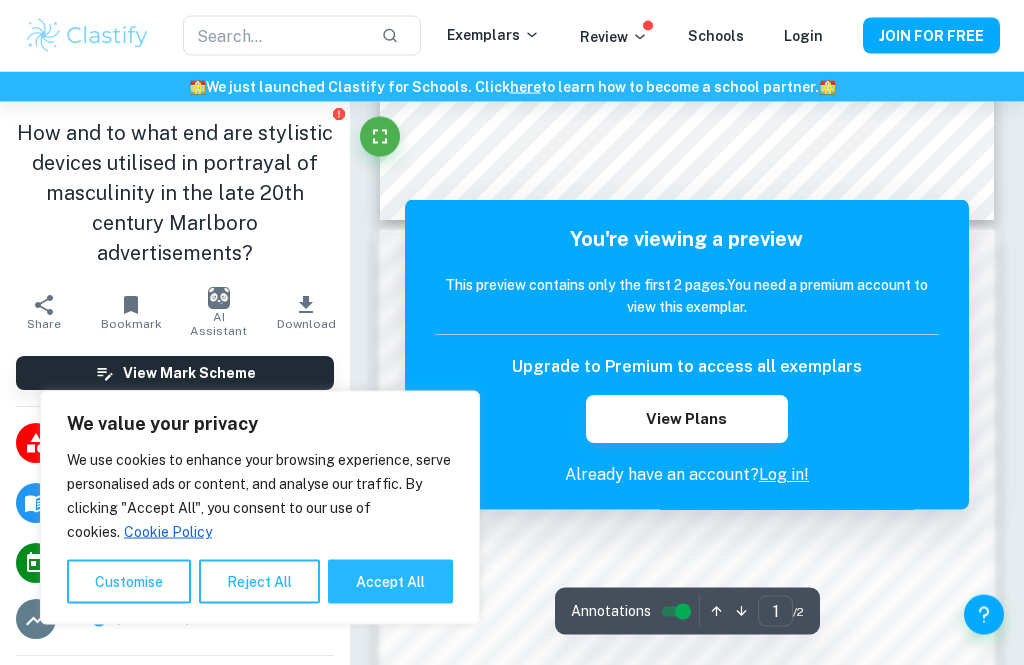 scroll, scrollTop: 769, scrollLeft: 0, axis: vertical 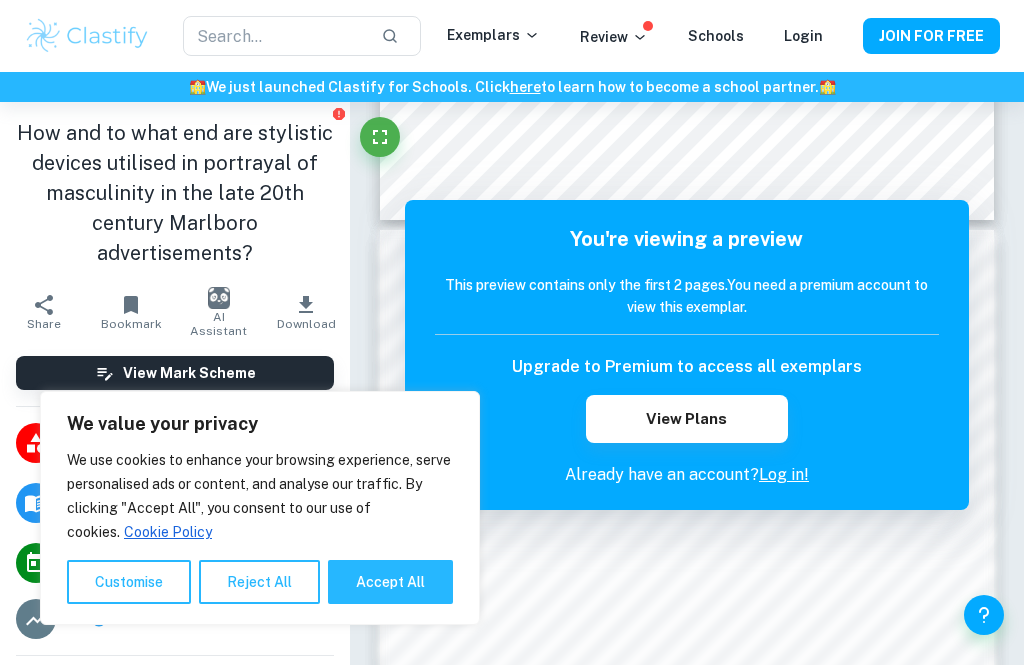 click on "Accept All" at bounding box center (390, 582) 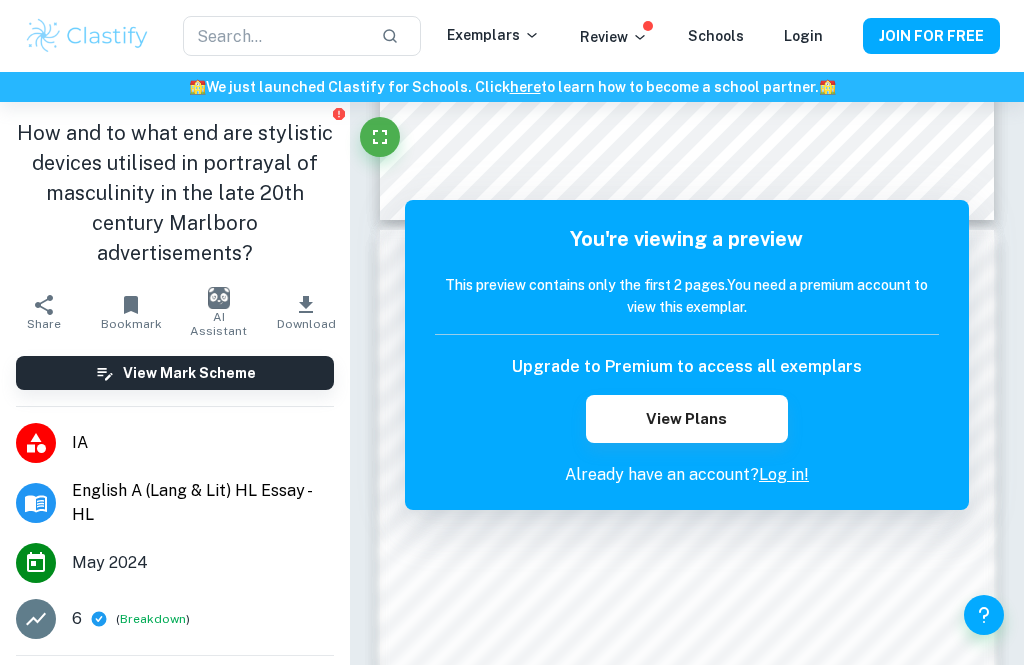 click on "​ Exemplars Review Schools Login JOIN FOR FREE" at bounding box center (512, 36) 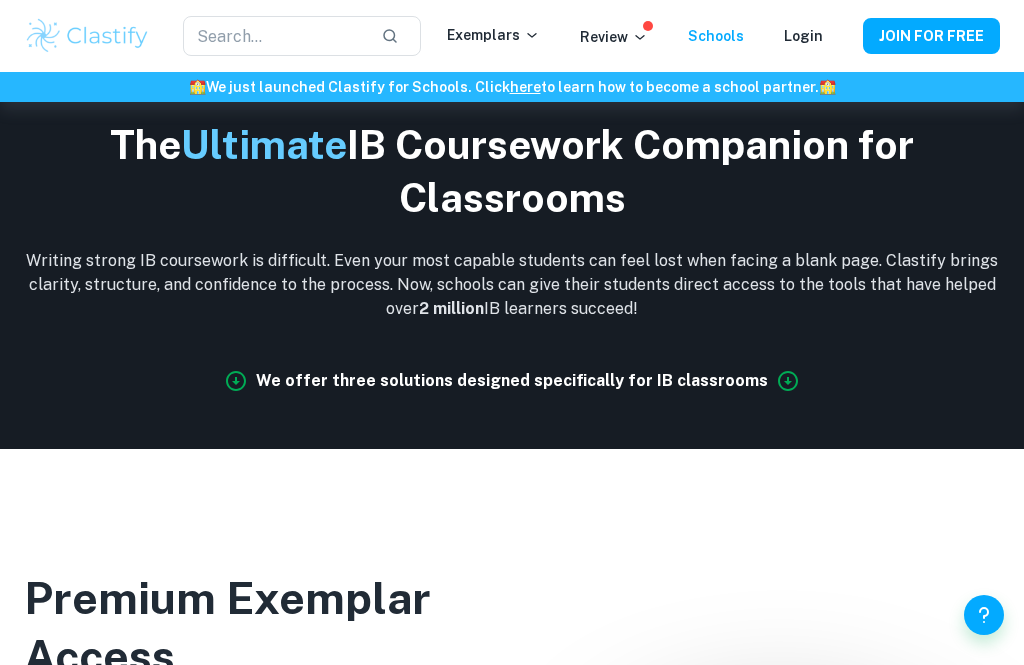 scroll, scrollTop: 0, scrollLeft: 0, axis: both 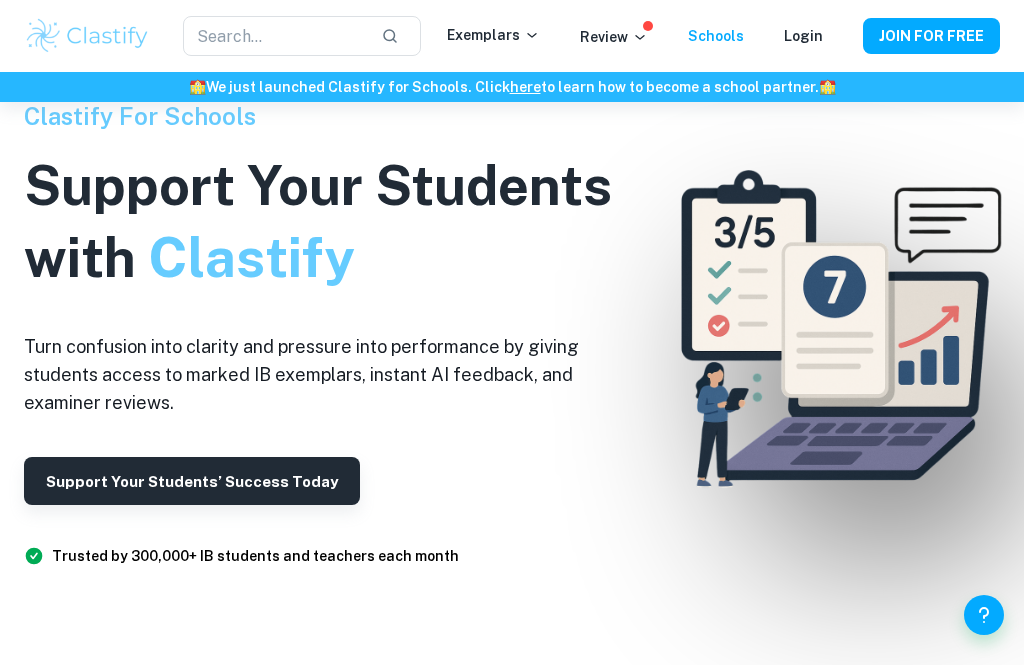 click at bounding box center [274, 36] 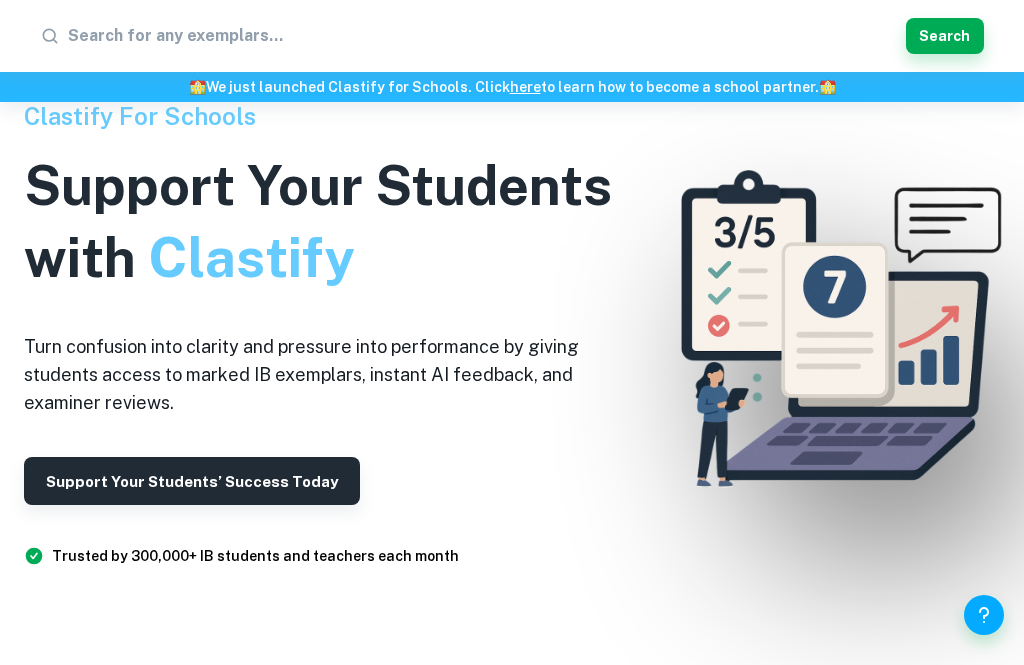 click on "​ Search" at bounding box center [512, 36] 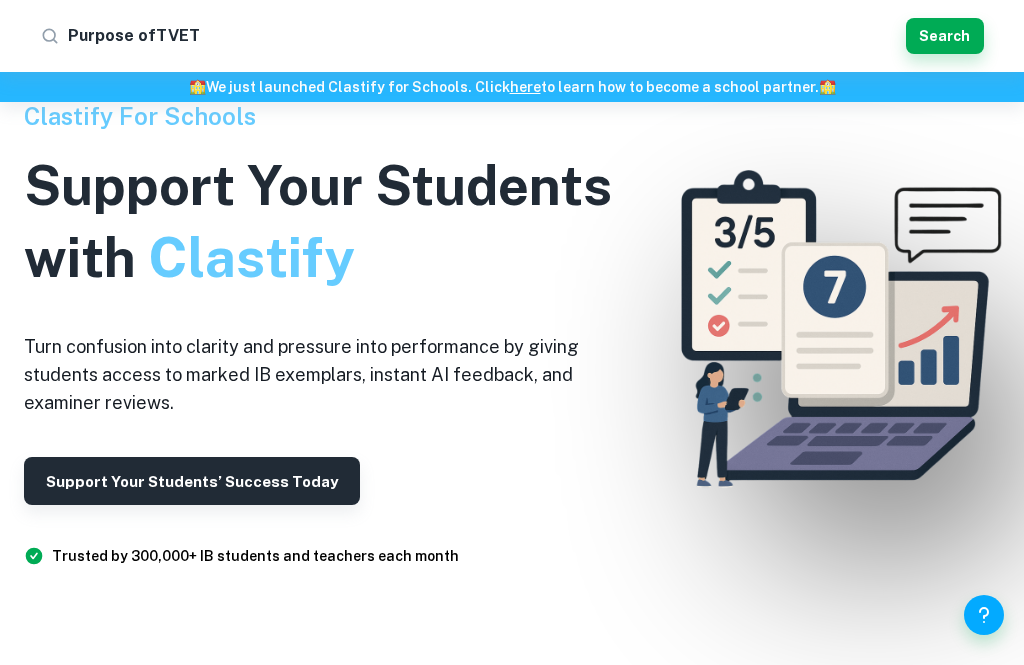 click on "Purpose ofTVET" at bounding box center [483, 36] 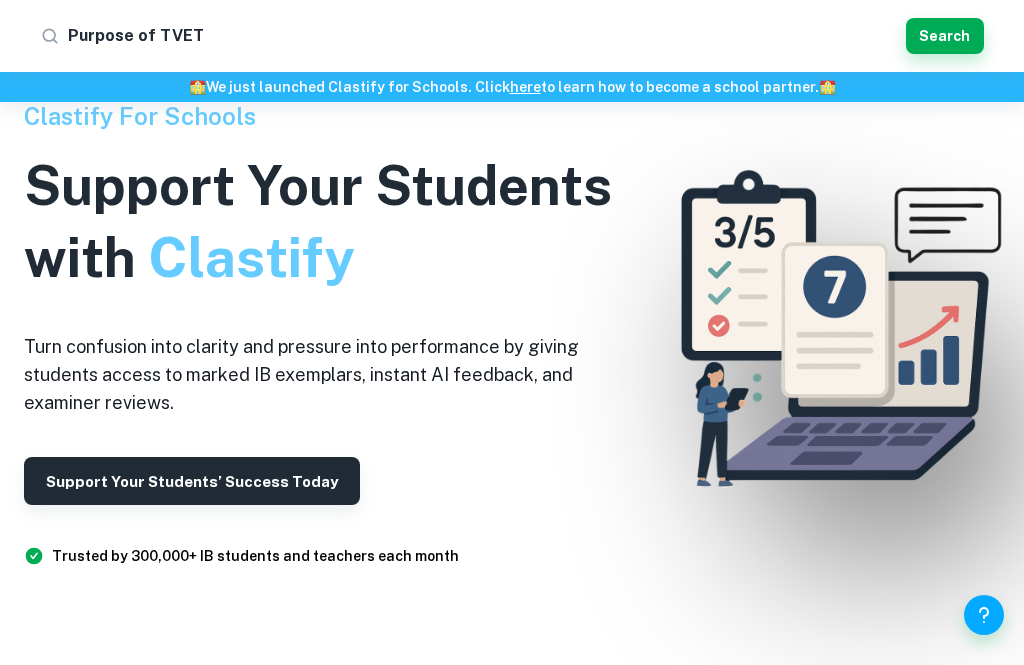 click on "Purpose of TVET" at bounding box center (483, 36) 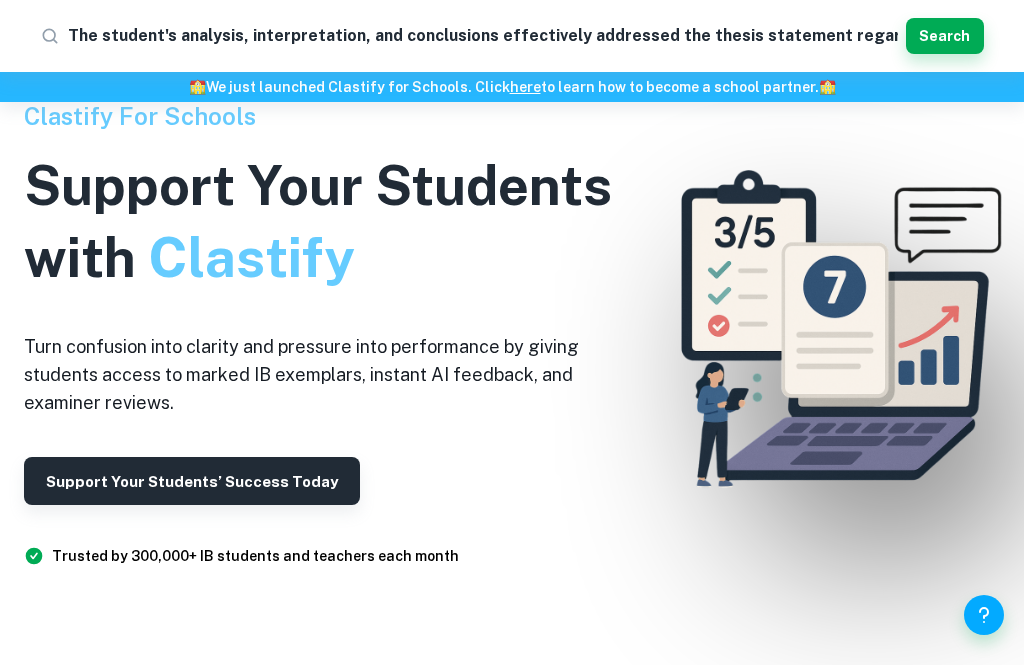 type on "The student's analysis, interpretation, and conclusions effectively addressed the thesis statement regarding stylistic devices in late 20th century Marlboro advertisements. The essay explores various elements, such as imagery and symbolism, to demonstrate how the portrayal of masculinity is constructed. For instance, the discussion of the cowboy imagery and the tagline "Come to where the flavor is. Come to Marlboro Country." illustrates how these devices evoke an aspirational masculinity. Additionally, the student analyzes the significance of military symbols and the representation of women in the ads, providing a nuanced understanding of the portrayal of masculinity." 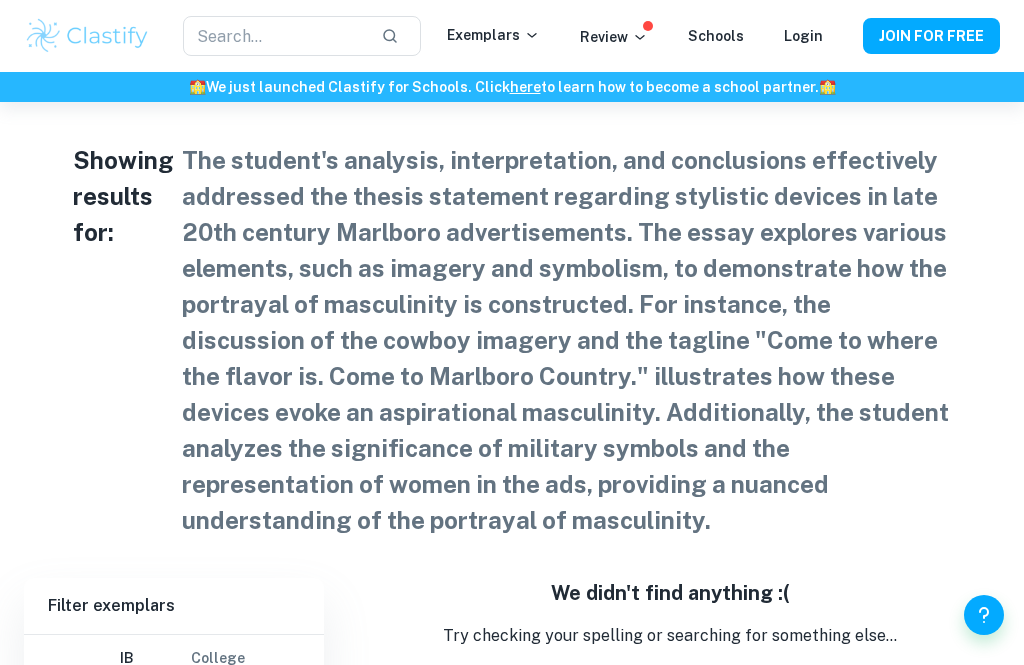 click on "We didn't find anything :( Try checking your spelling or searching for something else..." at bounding box center (670, 792) 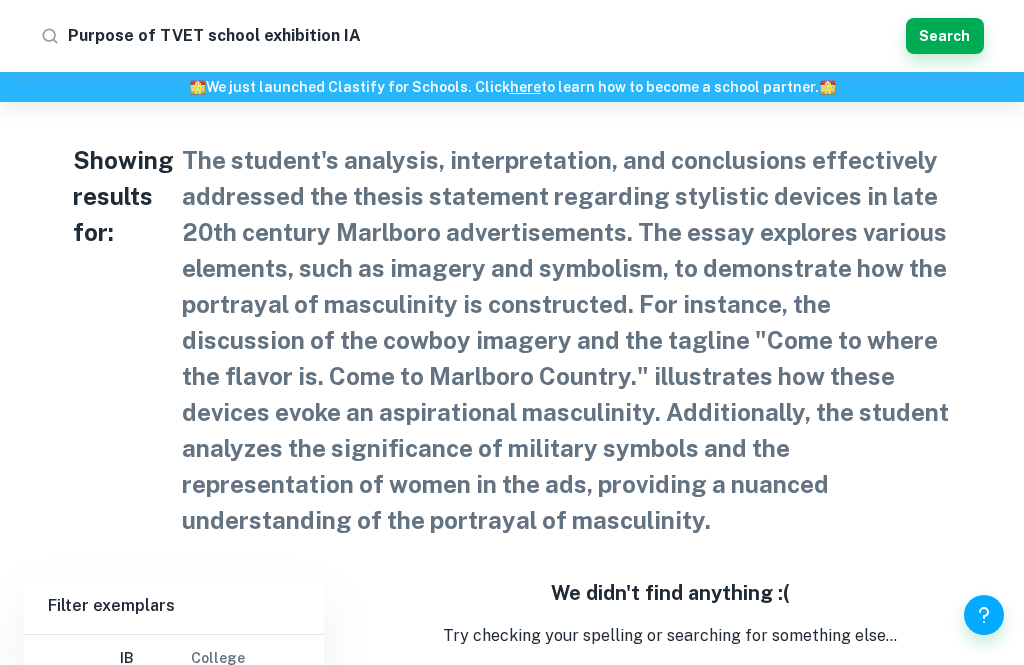 type on "Purpose of TVET school exhibition IA" 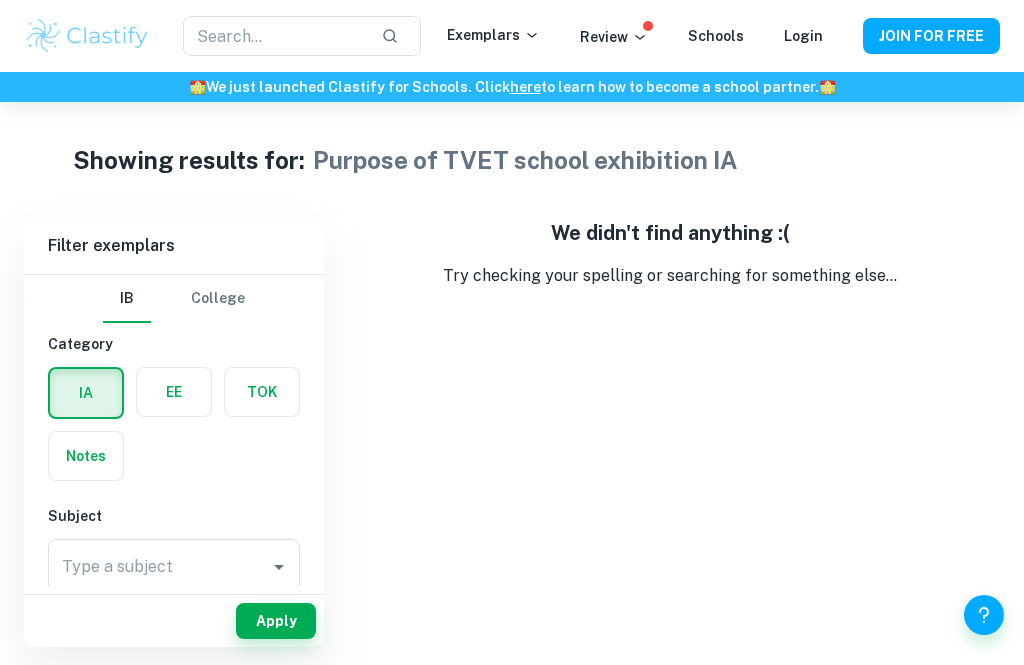 click on "JOIN FOR FREE" at bounding box center [931, 36] 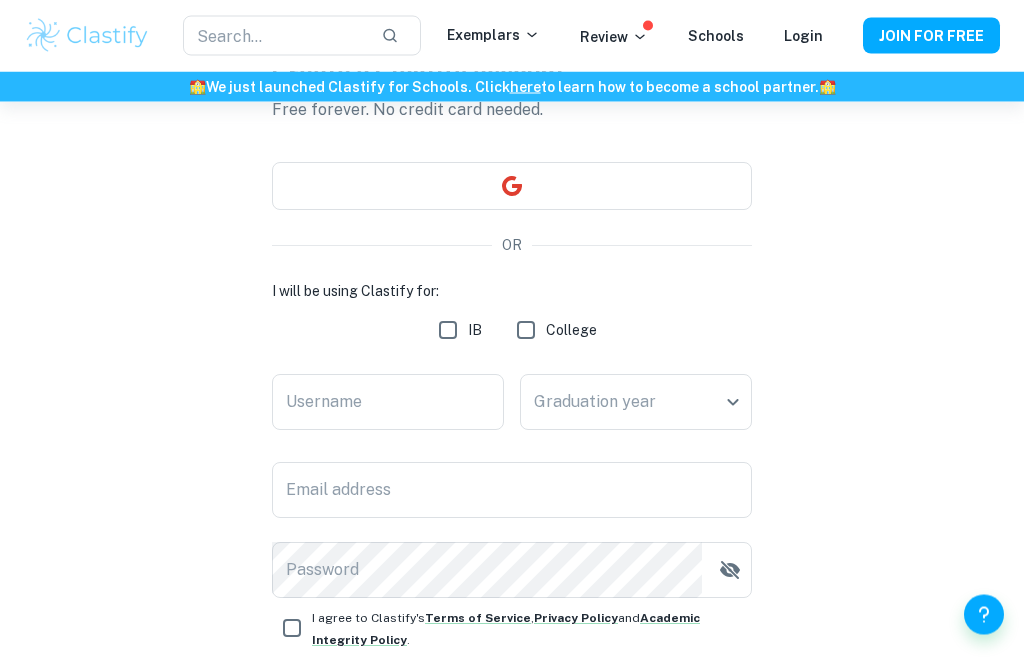 scroll, scrollTop: 0, scrollLeft: 0, axis: both 